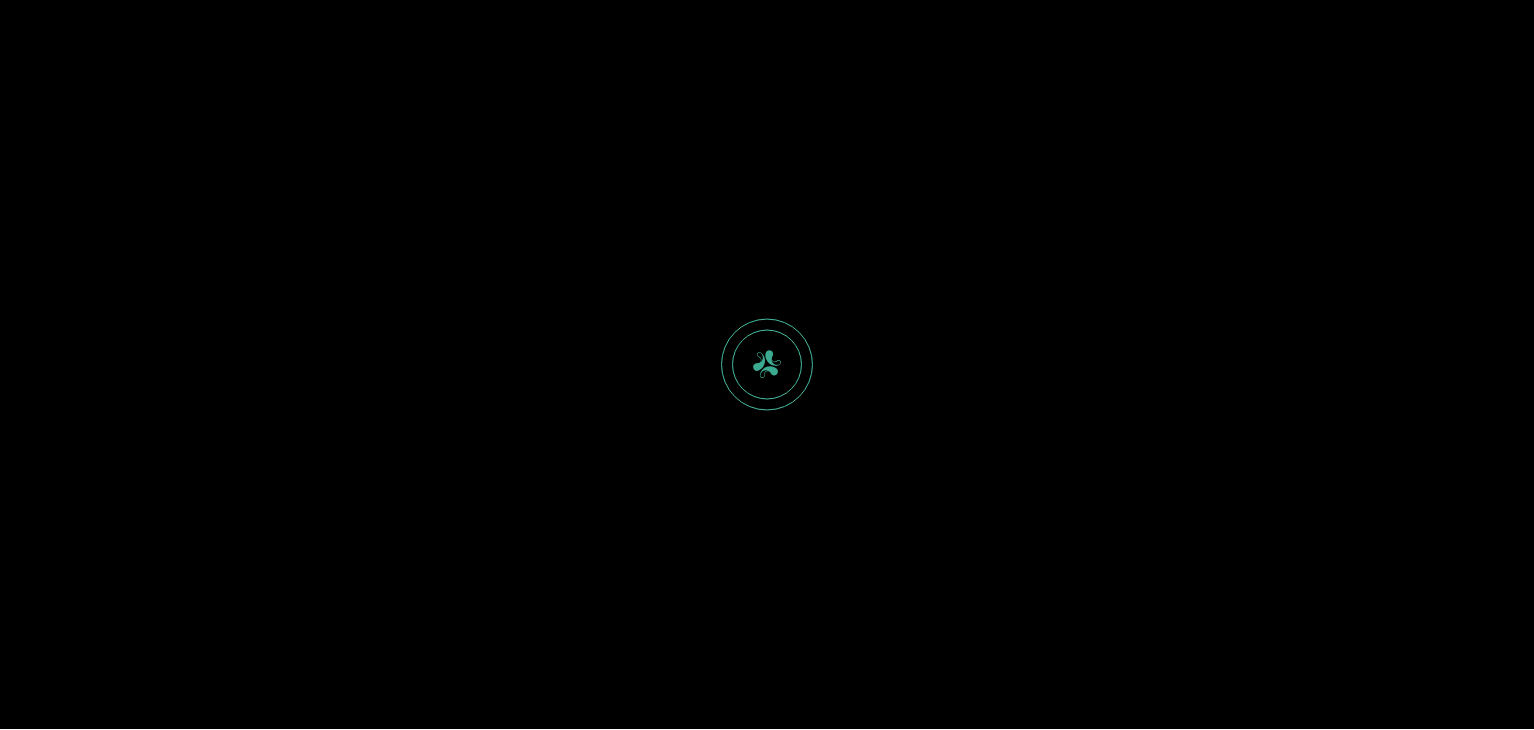 scroll, scrollTop: 0, scrollLeft: 0, axis: both 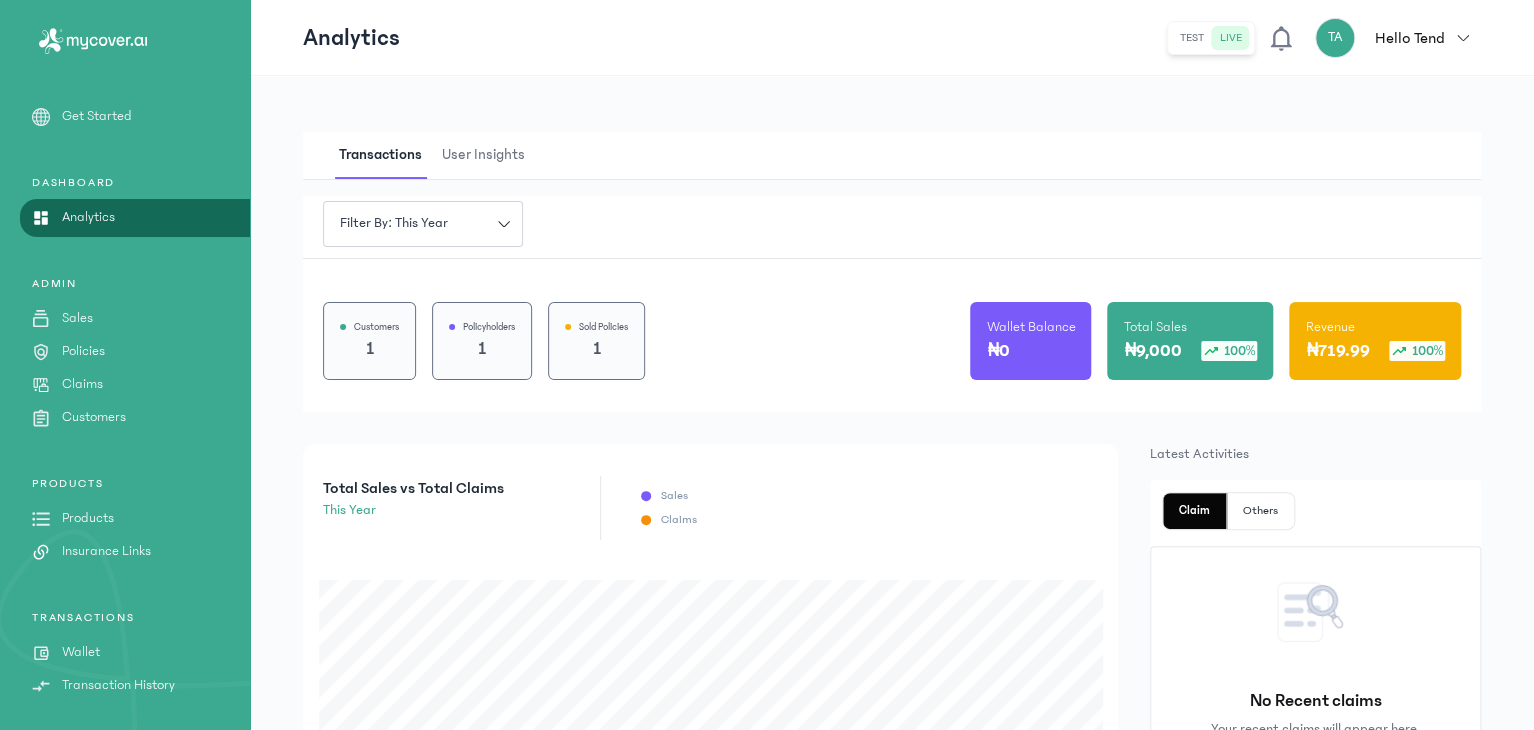 click on "Customers" at bounding box center (94, 417) 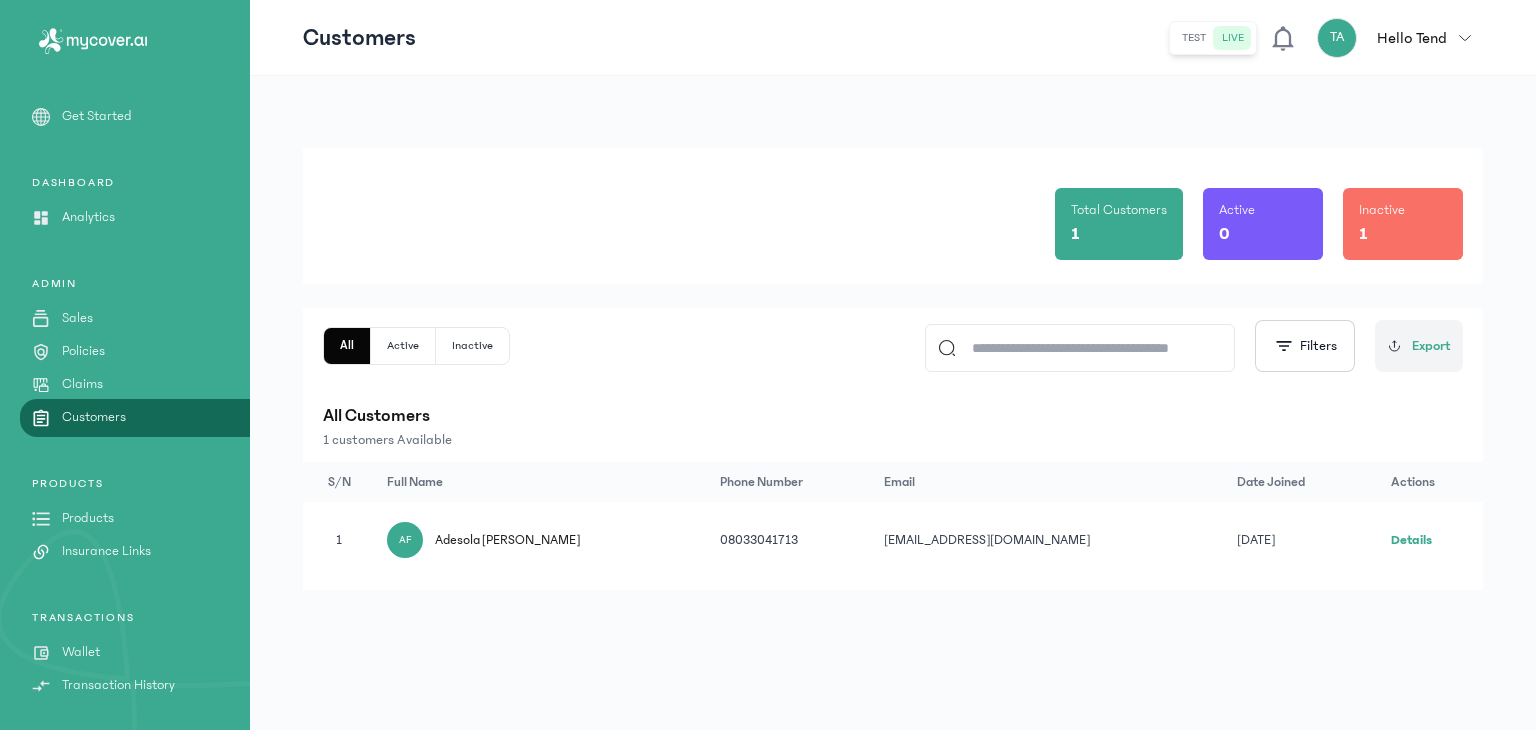 click on "Details" 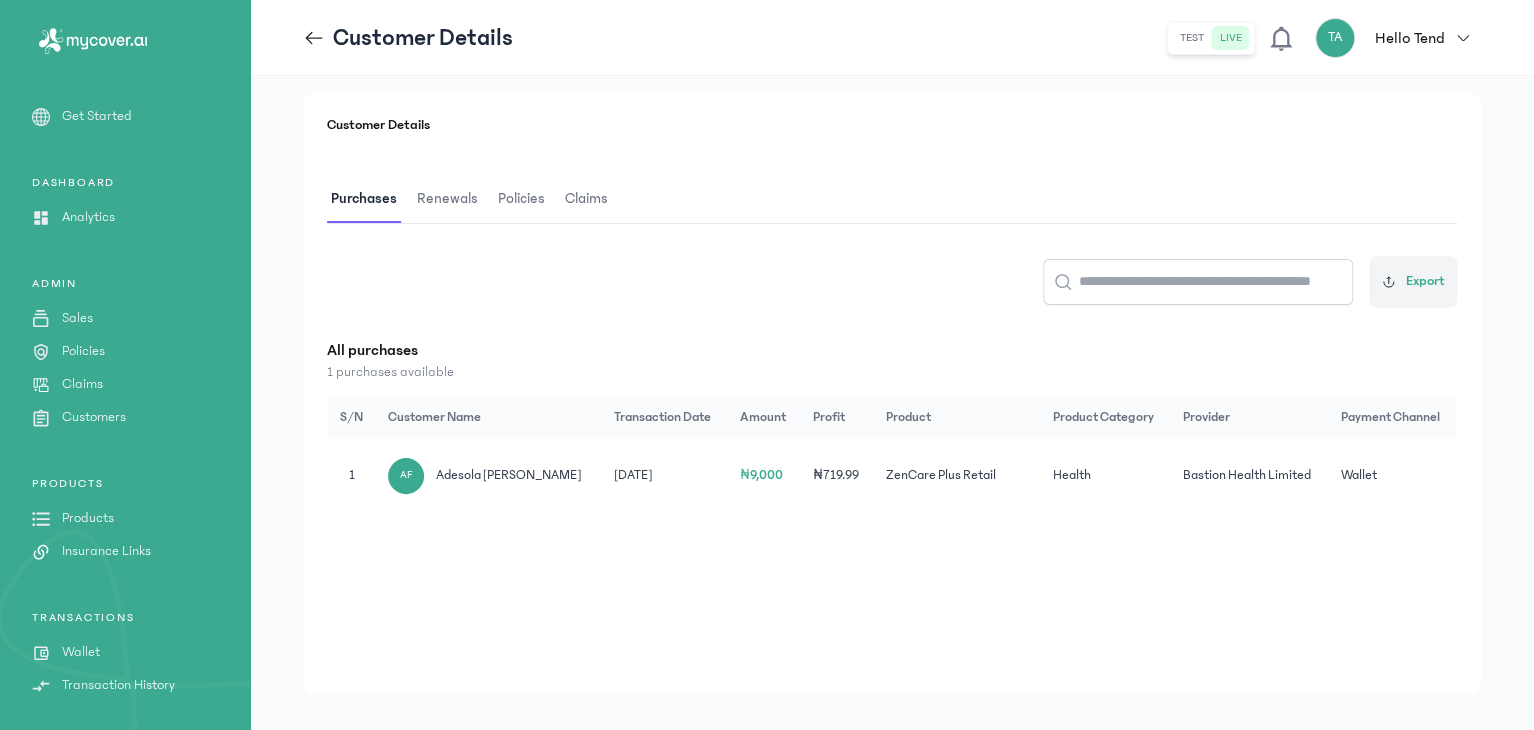 scroll, scrollTop: 246, scrollLeft: 0, axis: vertical 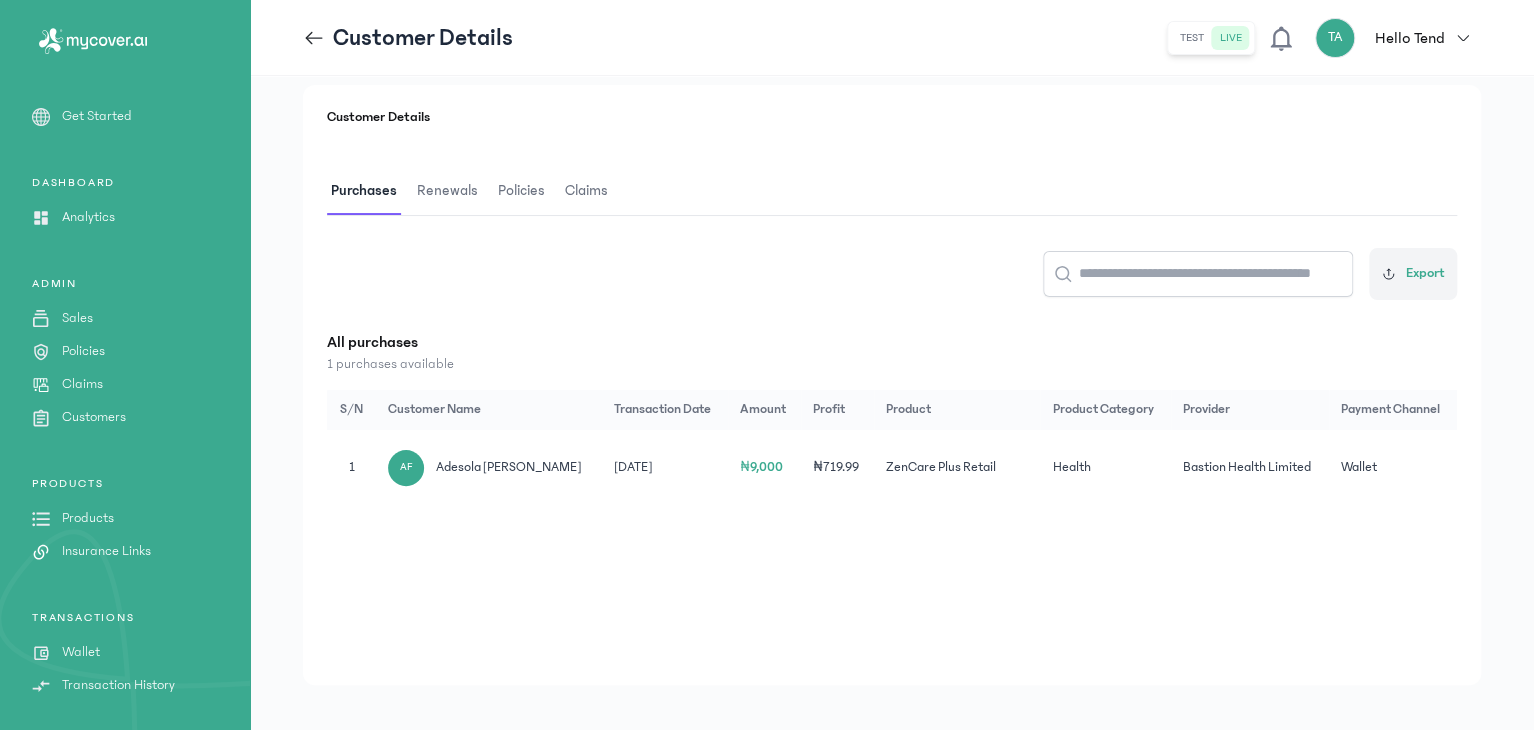 click on "Adesola [PERSON_NAME]" at bounding box center (508, 467) 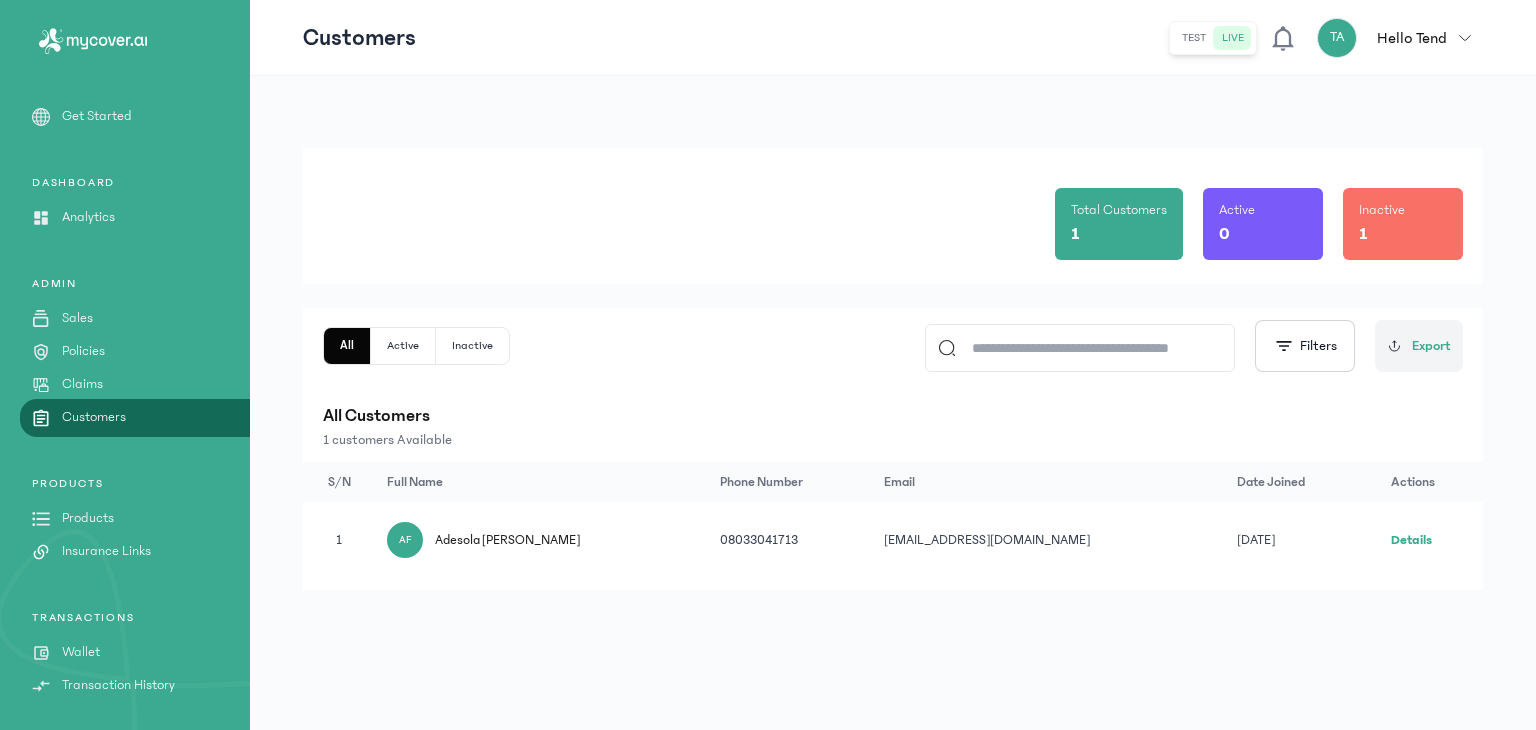 click on "Adesola [PERSON_NAME]" at bounding box center [507, 540] 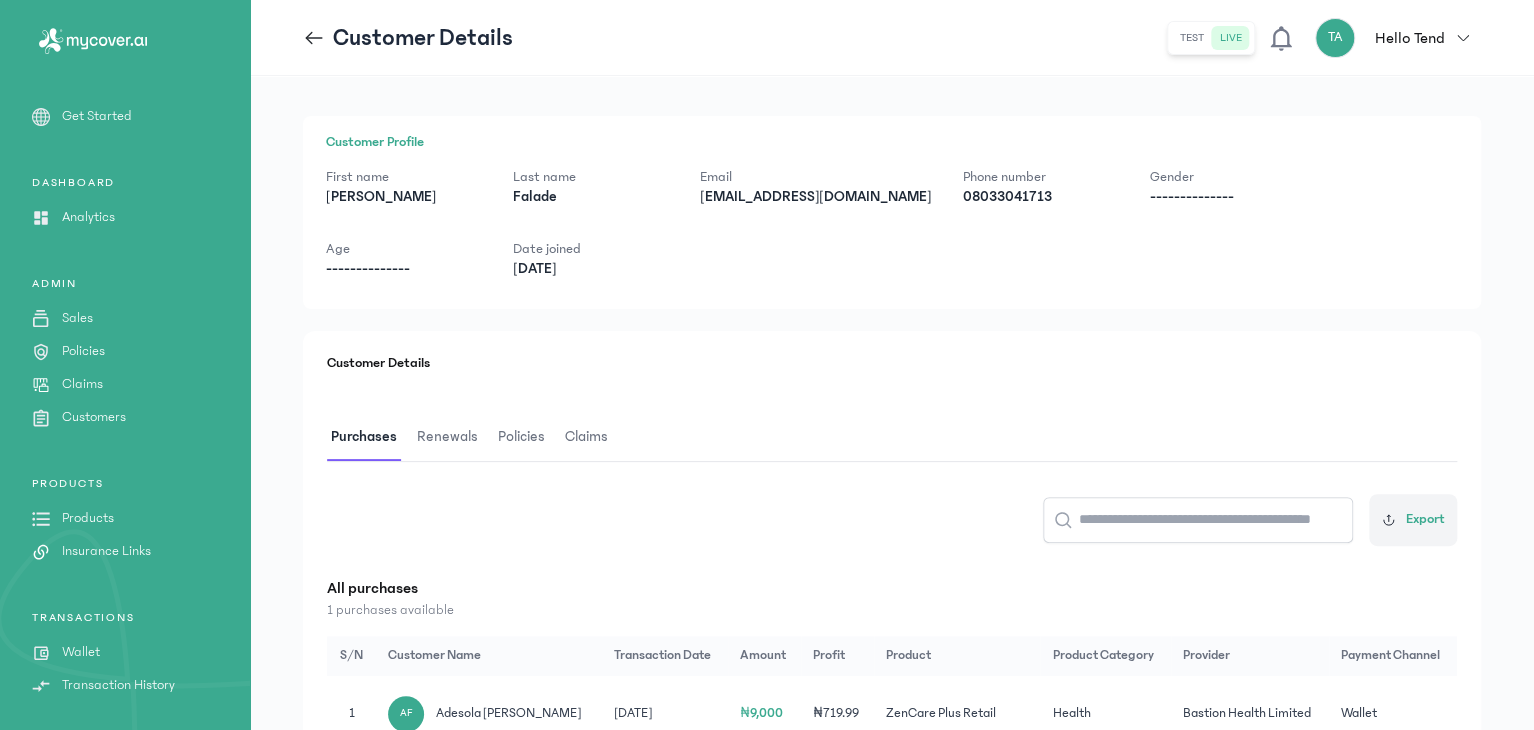 scroll, scrollTop: 215, scrollLeft: 0, axis: vertical 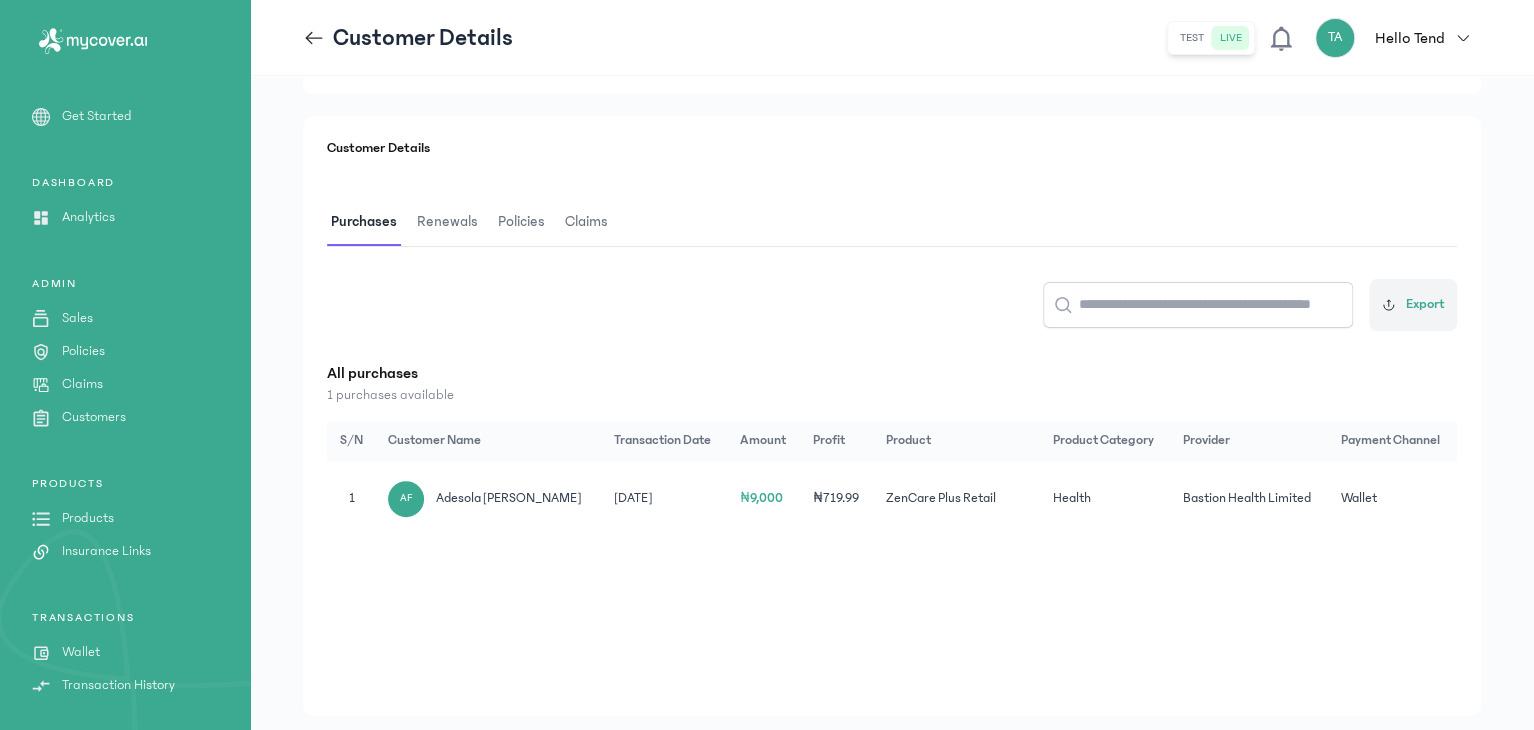click on "Renewals" at bounding box center [447, 222] 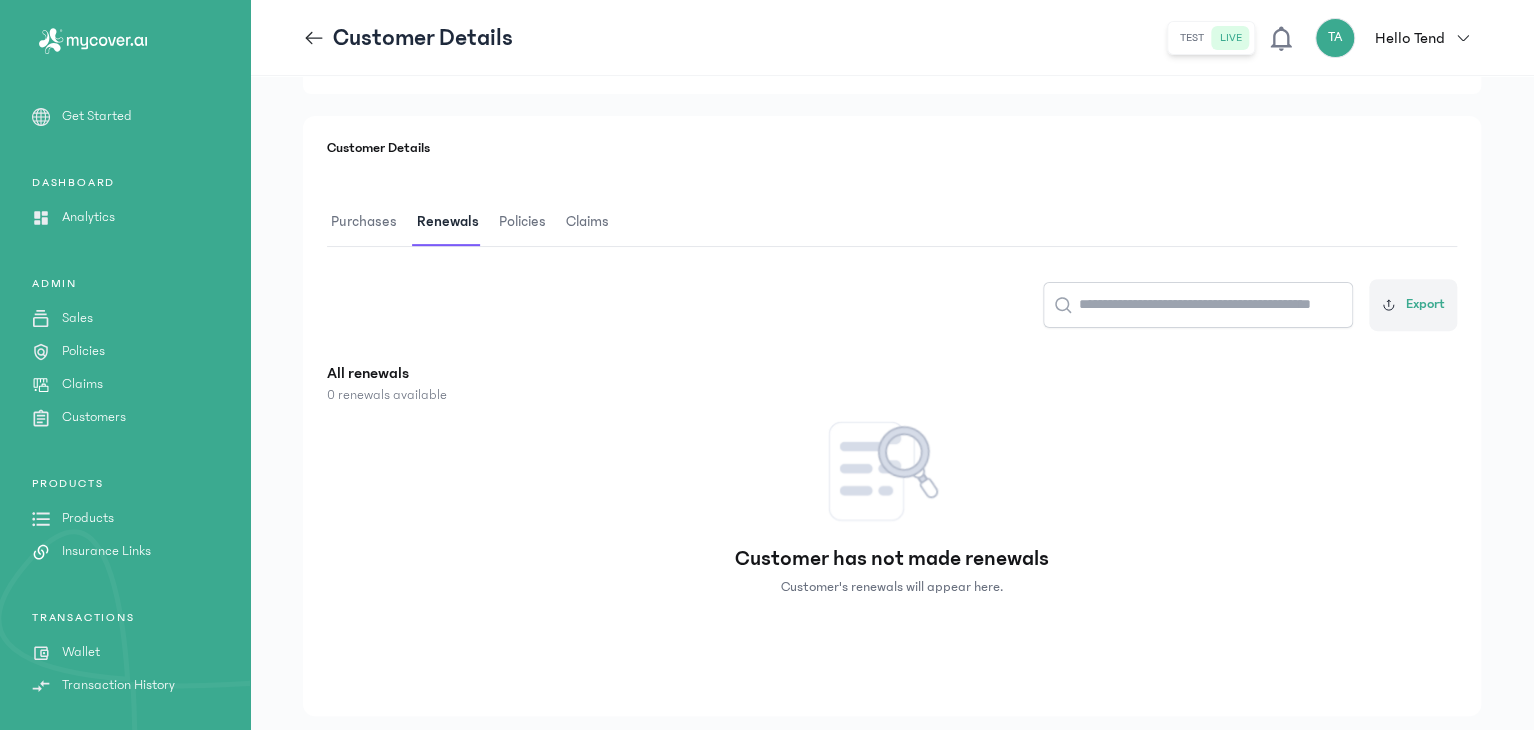 click on "Policies" at bounding box center (522, 222) 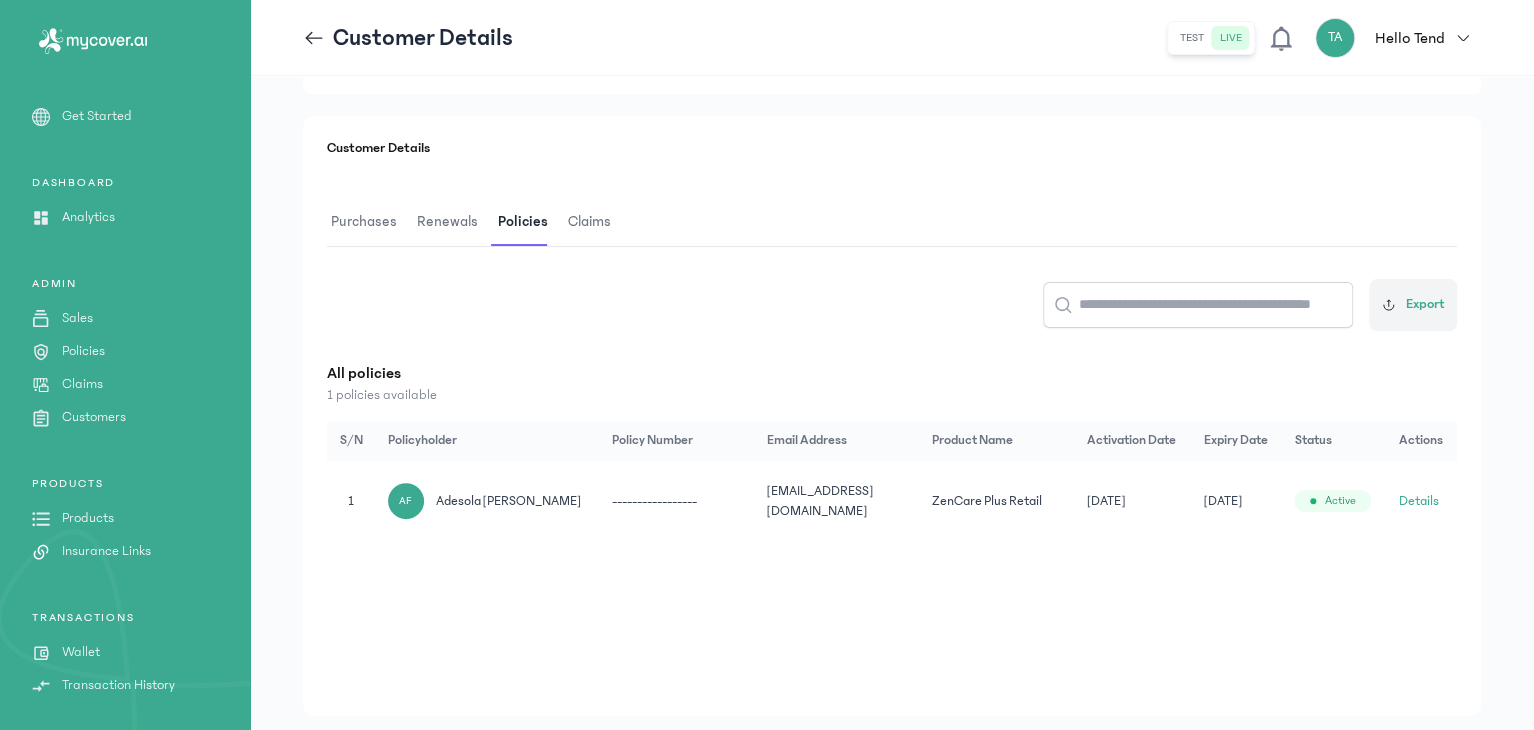 click on "Details" 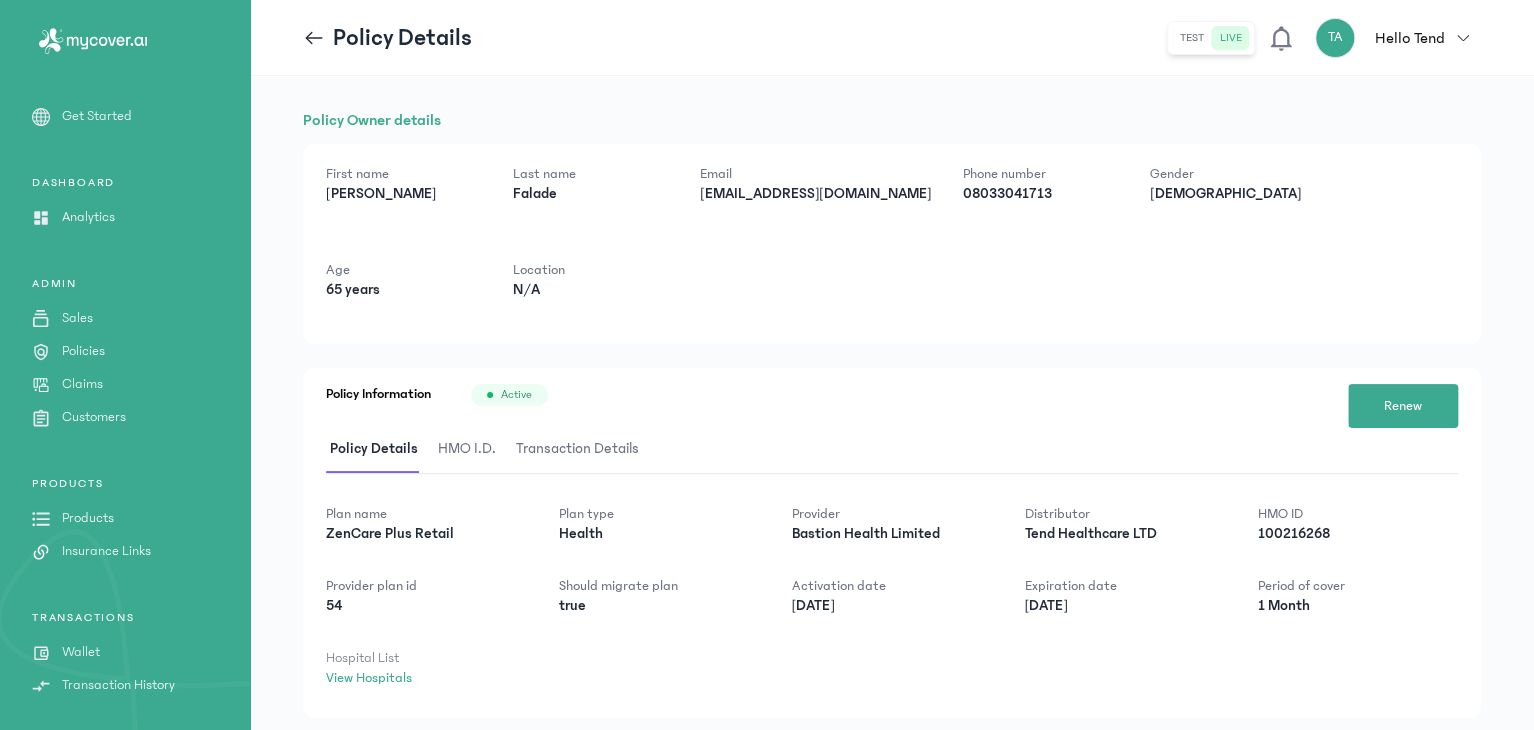 scroll, scrollTop: 52, scrollLeft: 0, axis: vertical 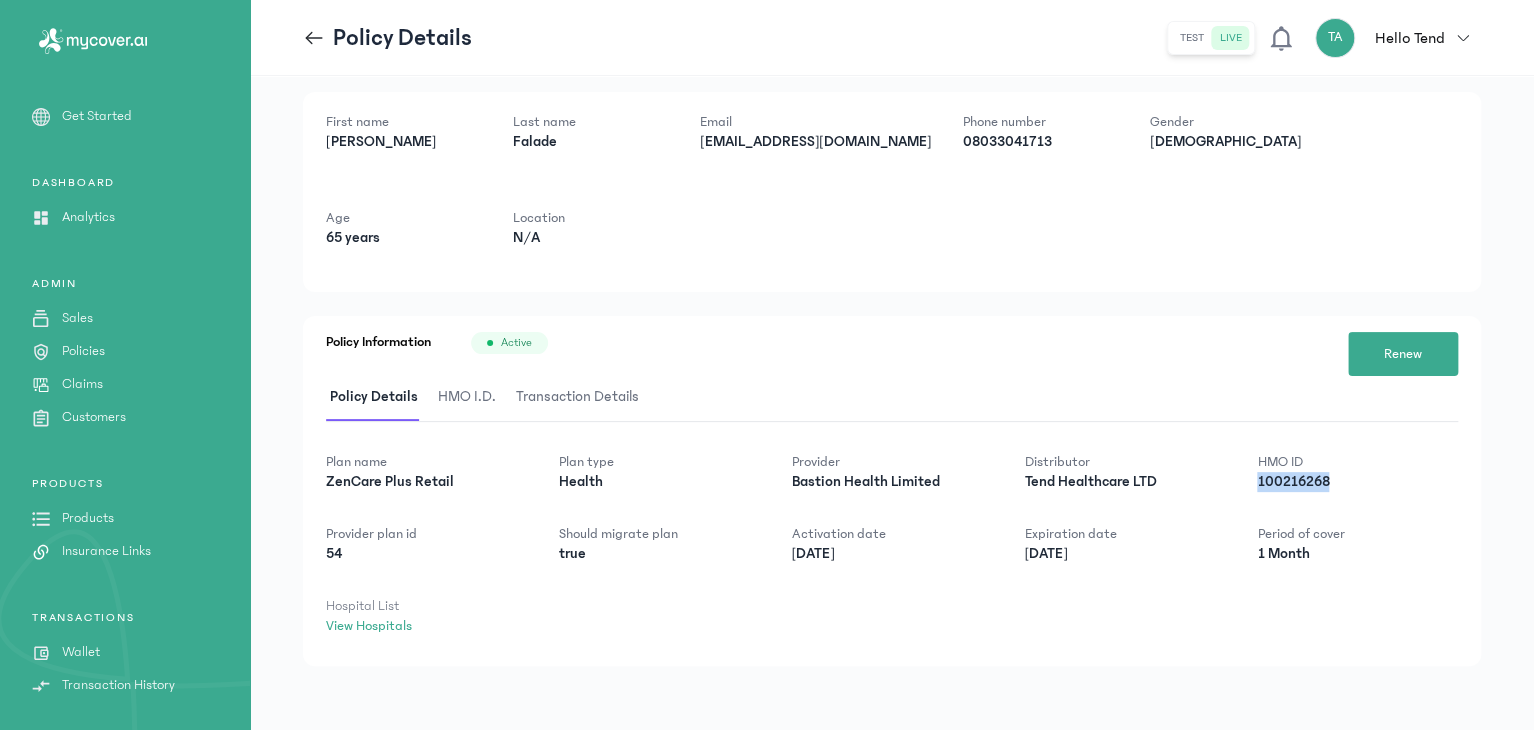 drag, startPoint x: 1253, startPoint y: 481, endPoint x: 1360, endPoint y: 477, distance: 107.07474 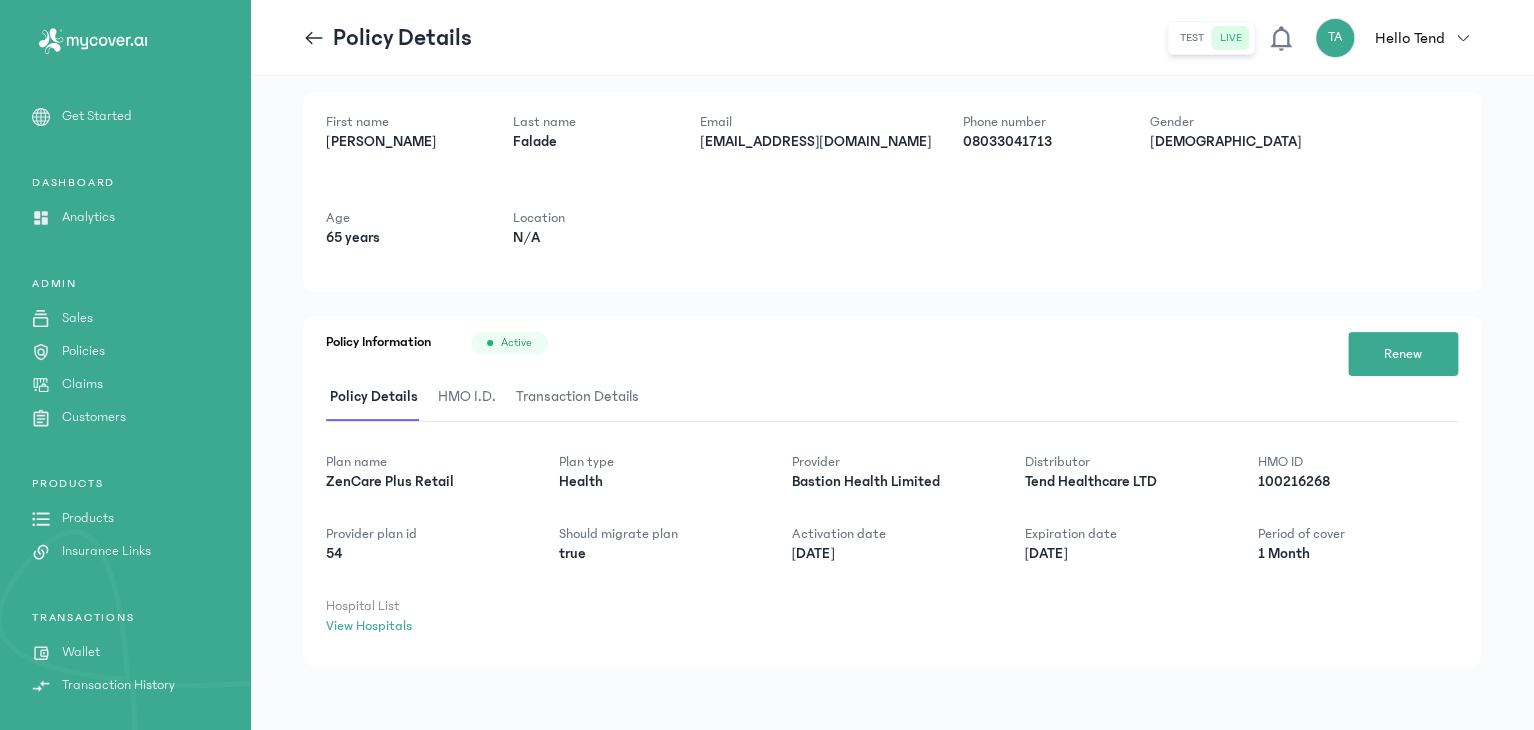 click on "HMO I.D." at bounding box center (467, 397) 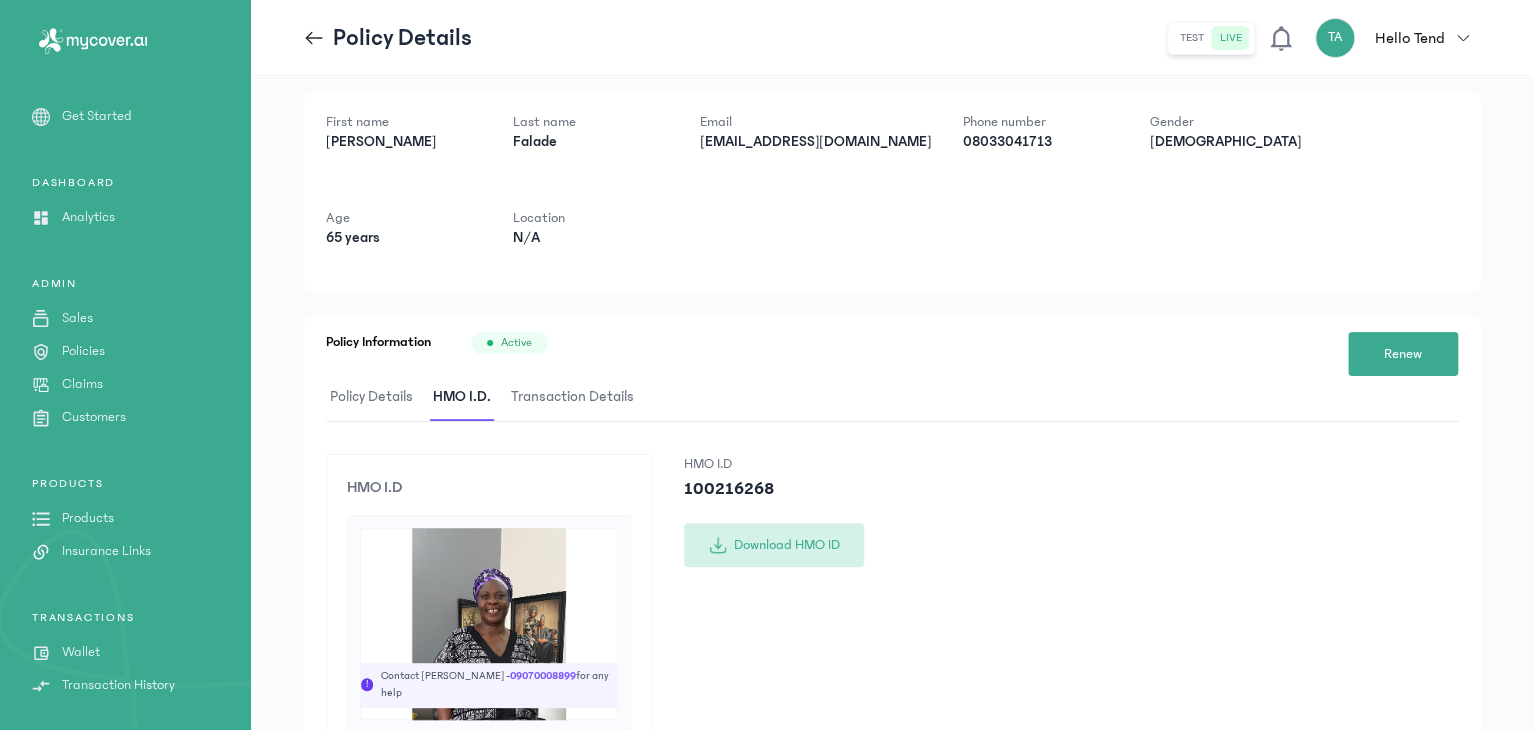 click on "Download HMO ID" at bounding box center [774, 545] 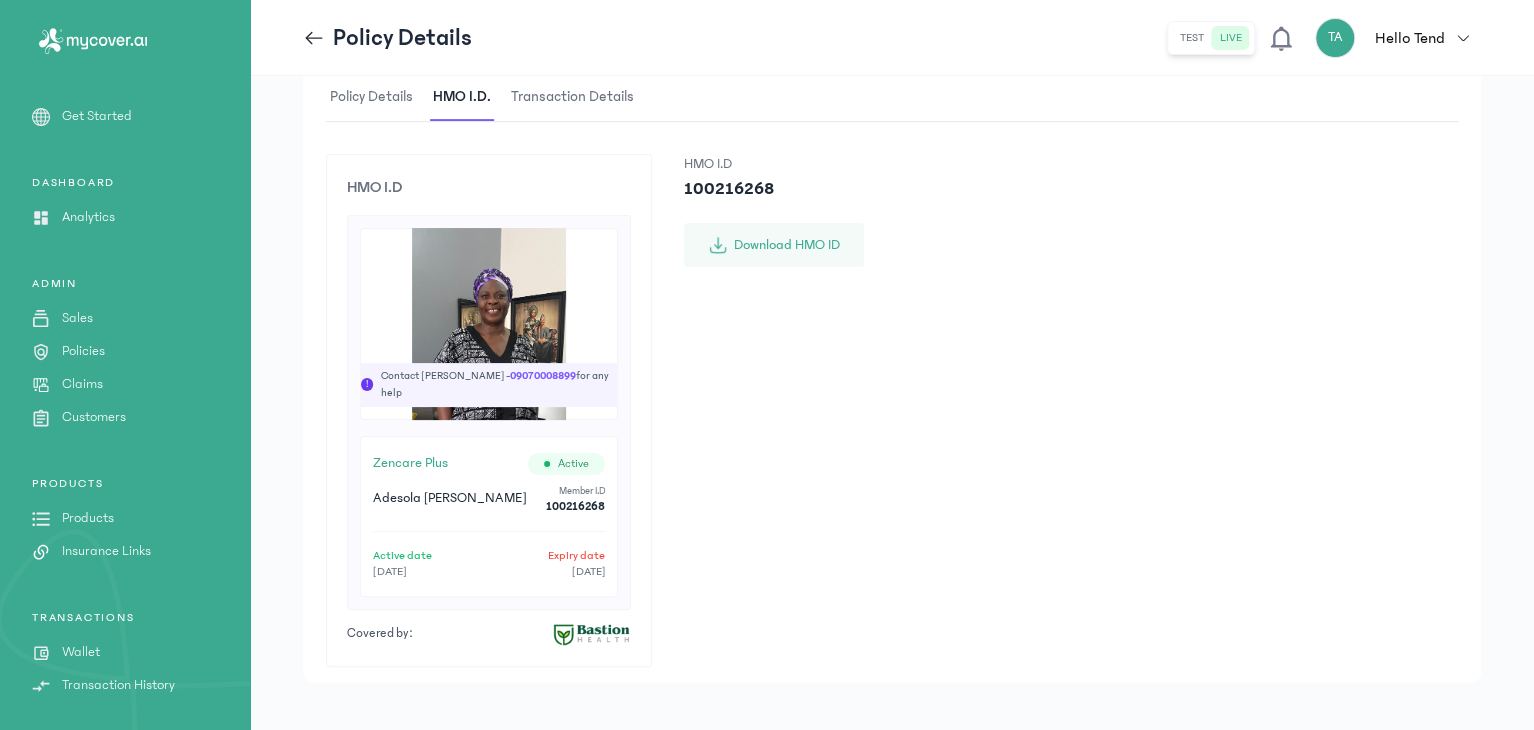 scroll, scrollTop: 367, scrollLeft: 0, axis: vertical 